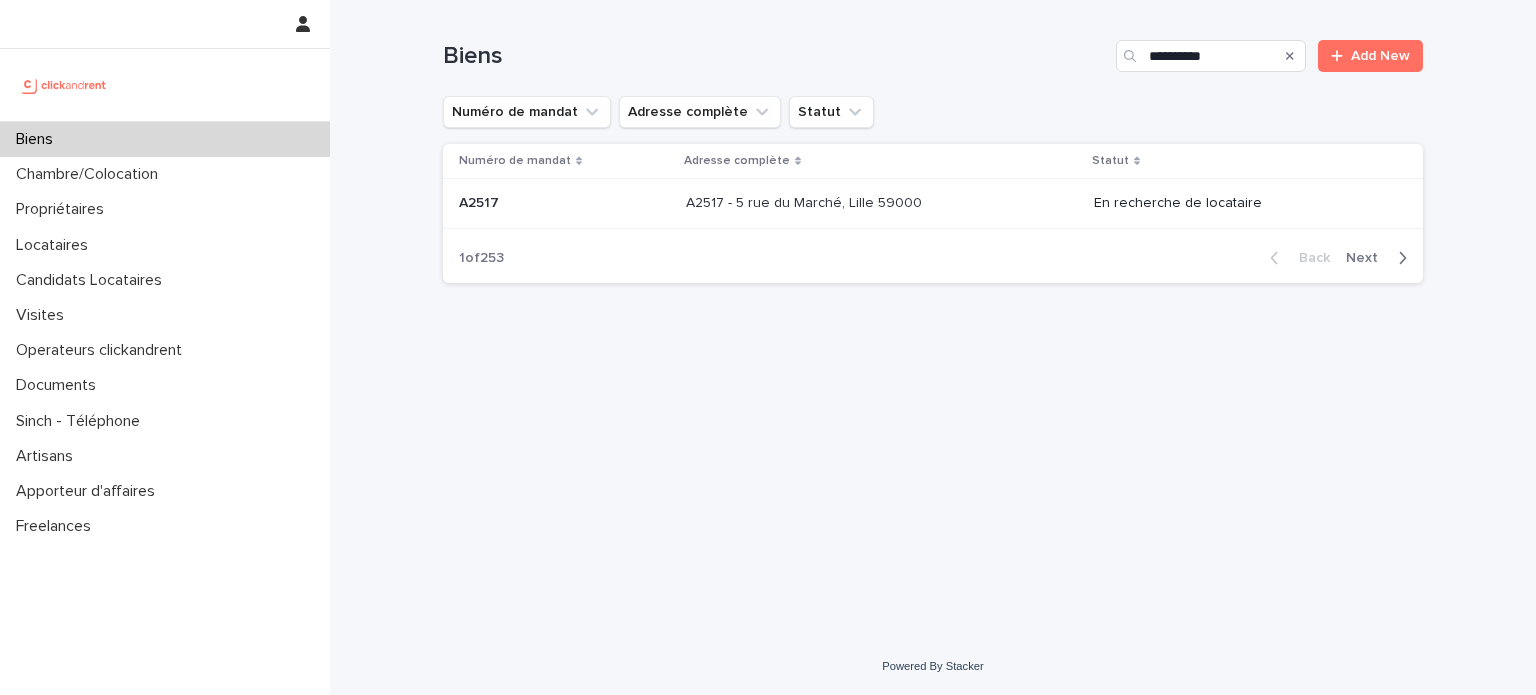 scroll, scrollTop: 0, scrollLeft: 0, axis: both 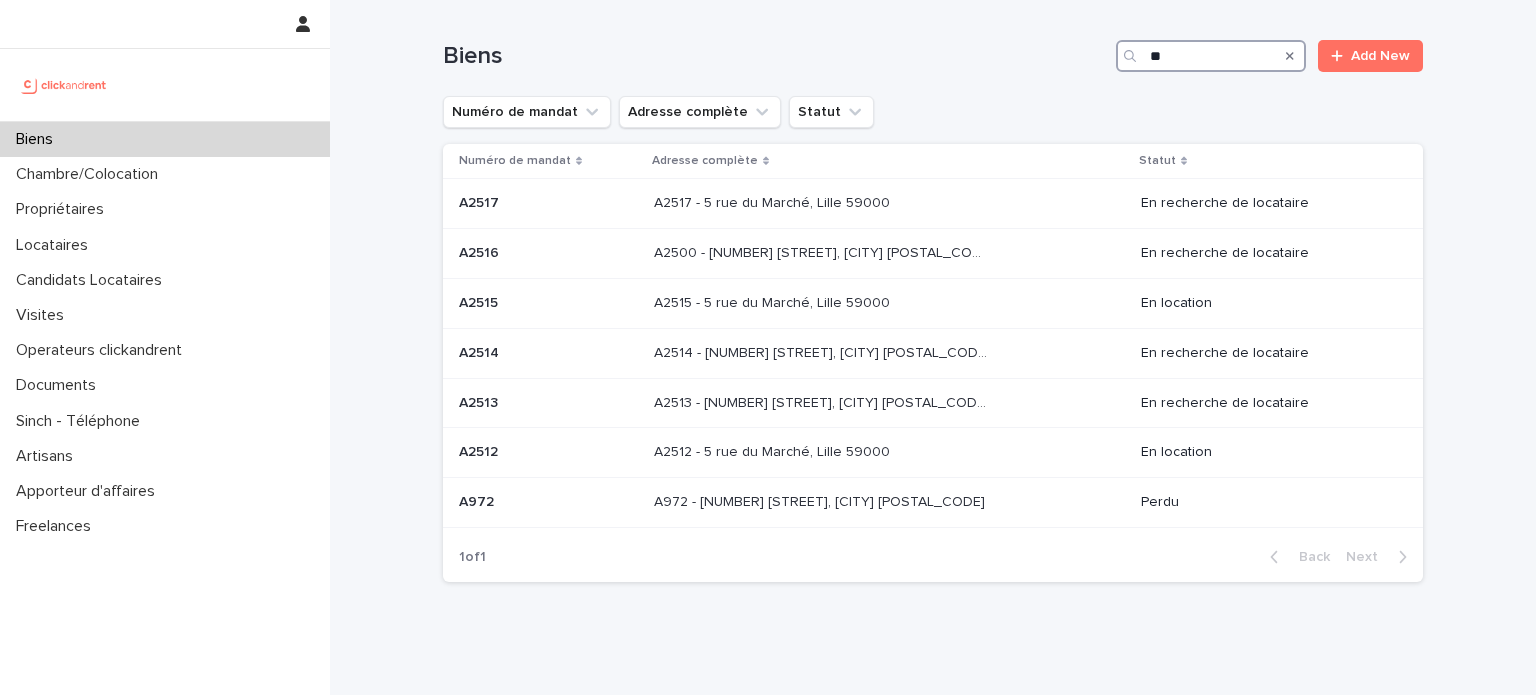 type on "*" 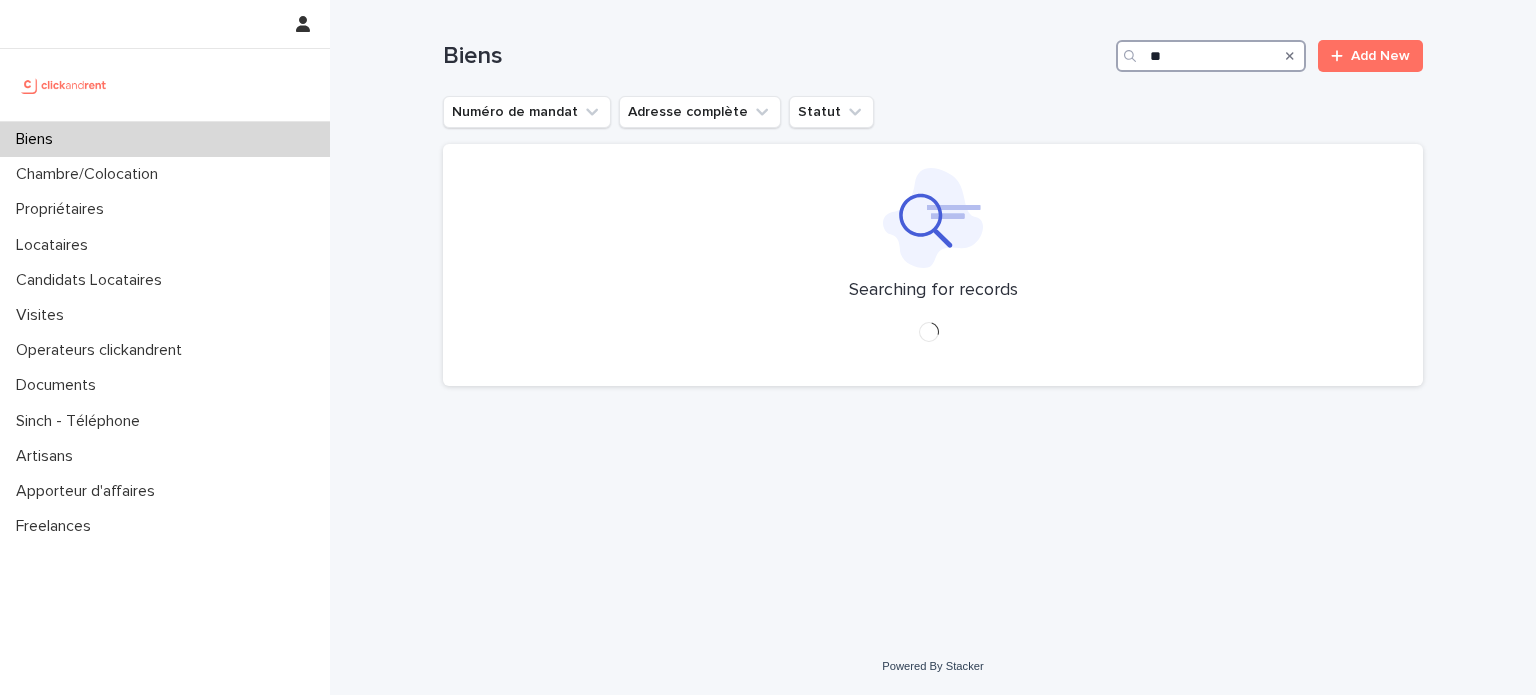 type on "*" 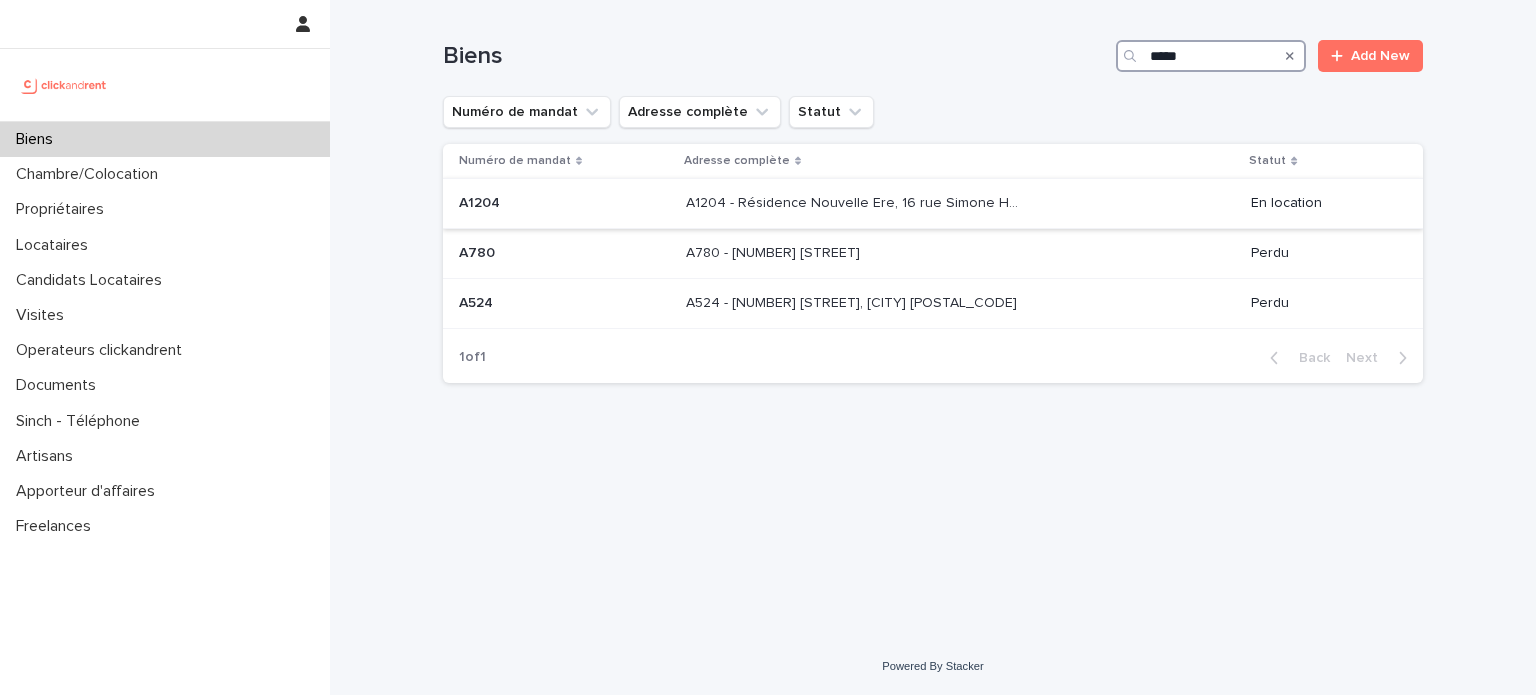 type on "*****" 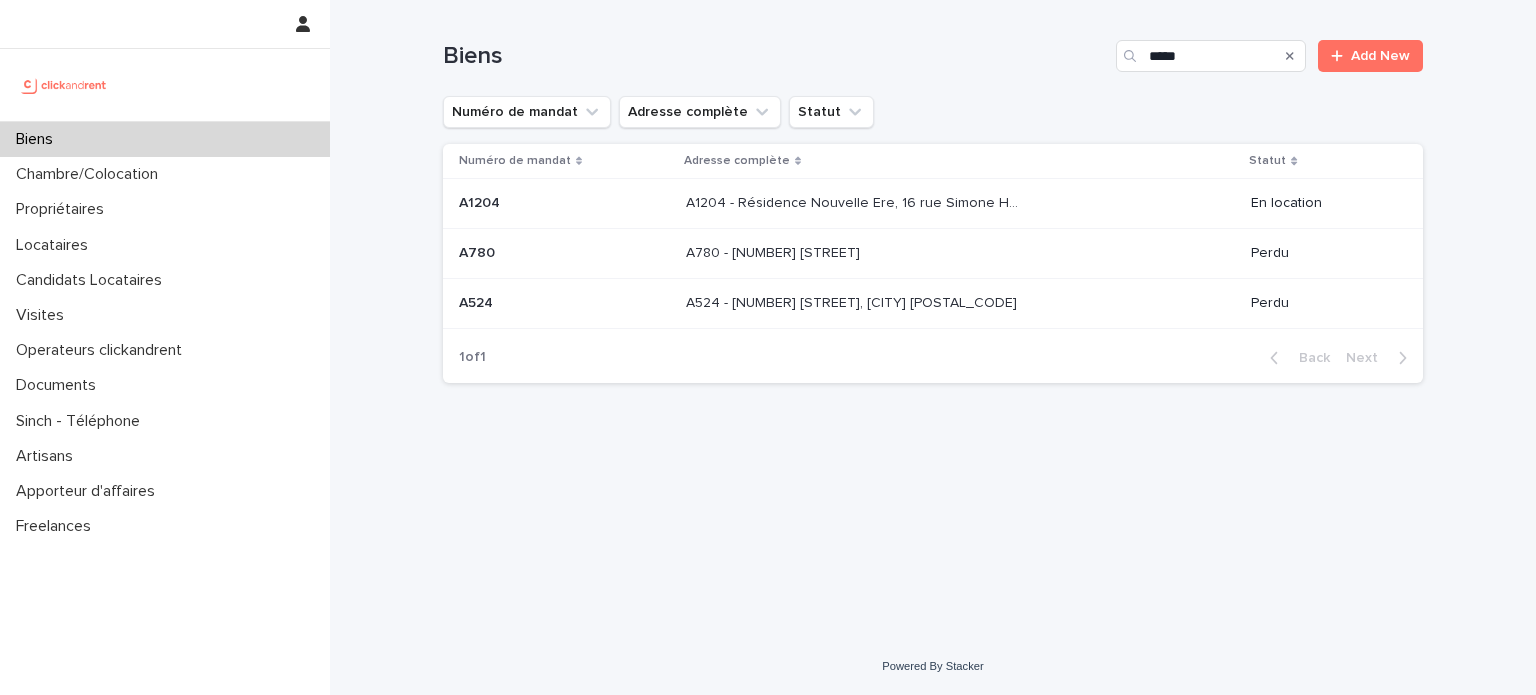 click on "A1204 - [LOCATION_NAME], [NUMBER] [STREET], [CITY] A1204 - [LOCATION_NAME], [NUMBER] [STREET], [CITY]" at bounding box center (960, 203) 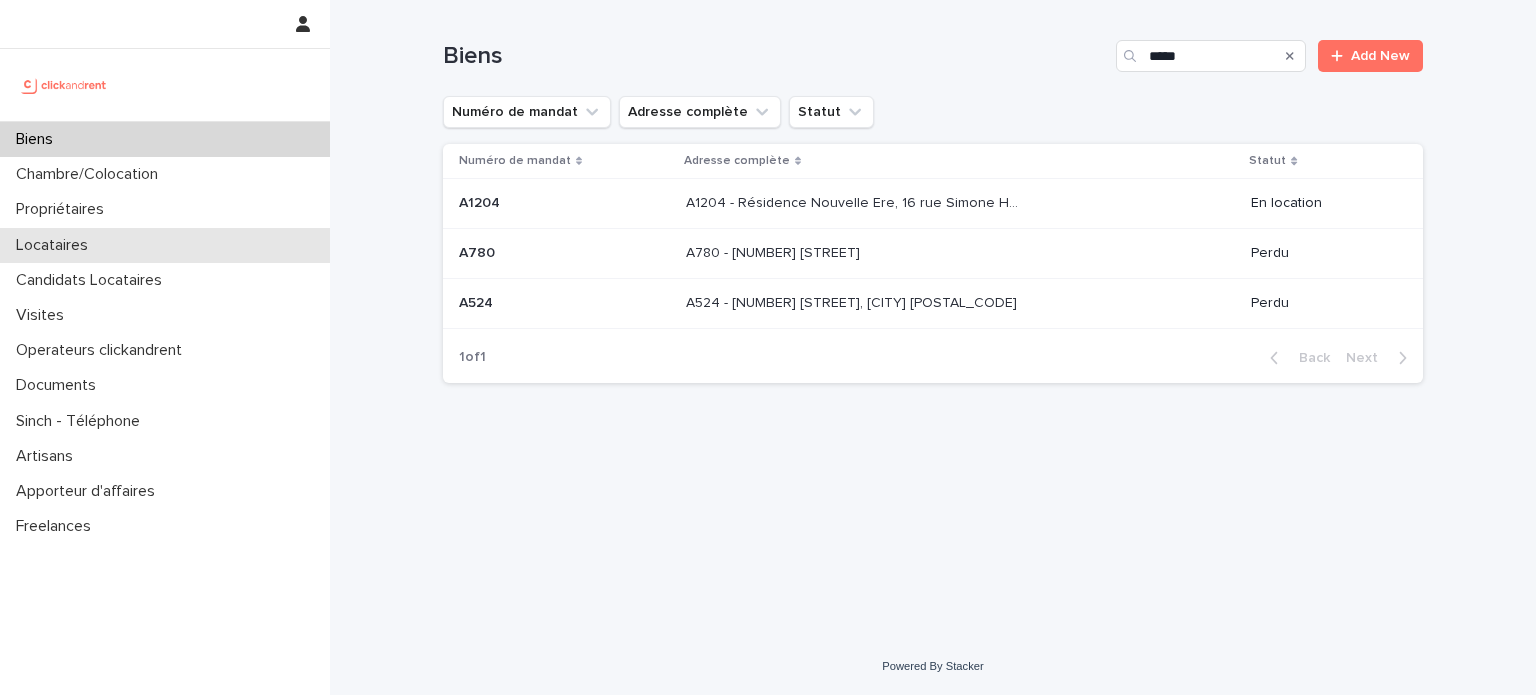 click on "Locataires" at bounding box center (165, 245) 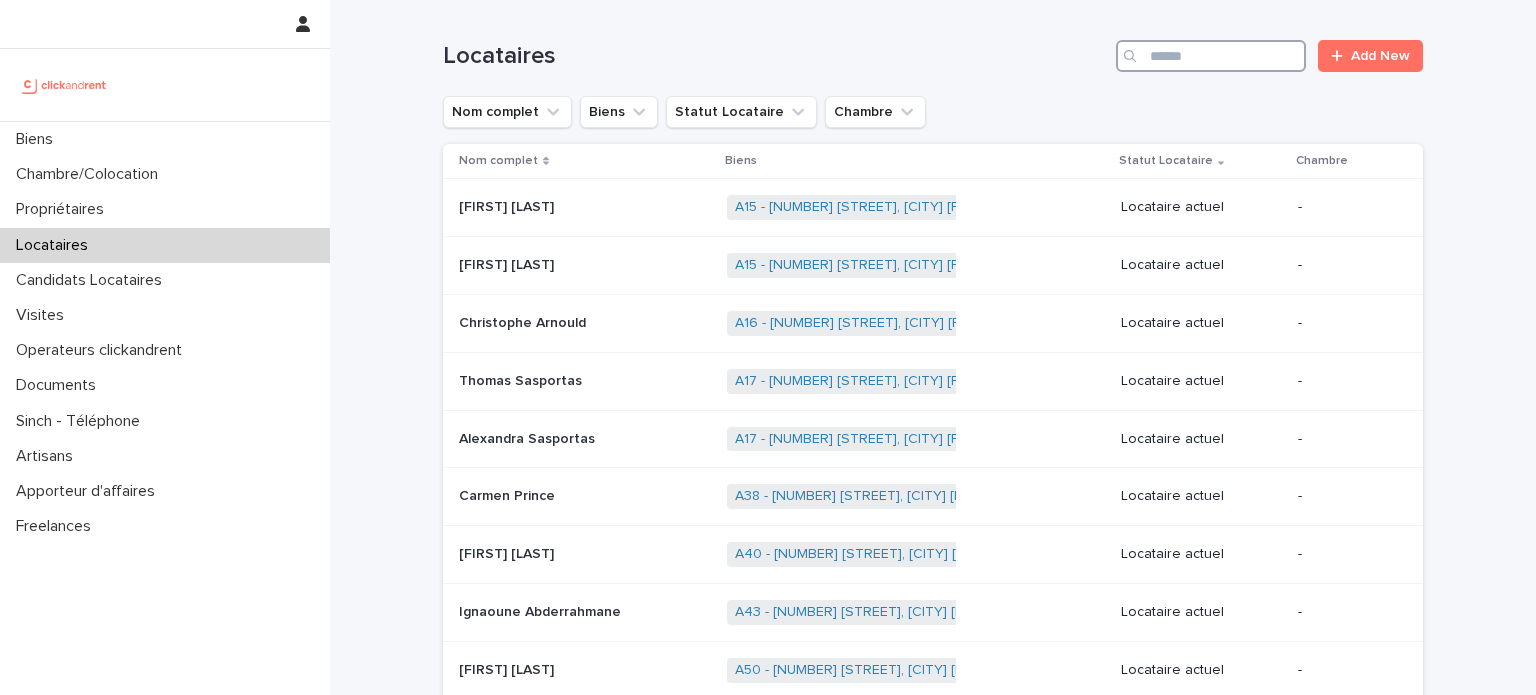 click at bounding box center (1211, 56) 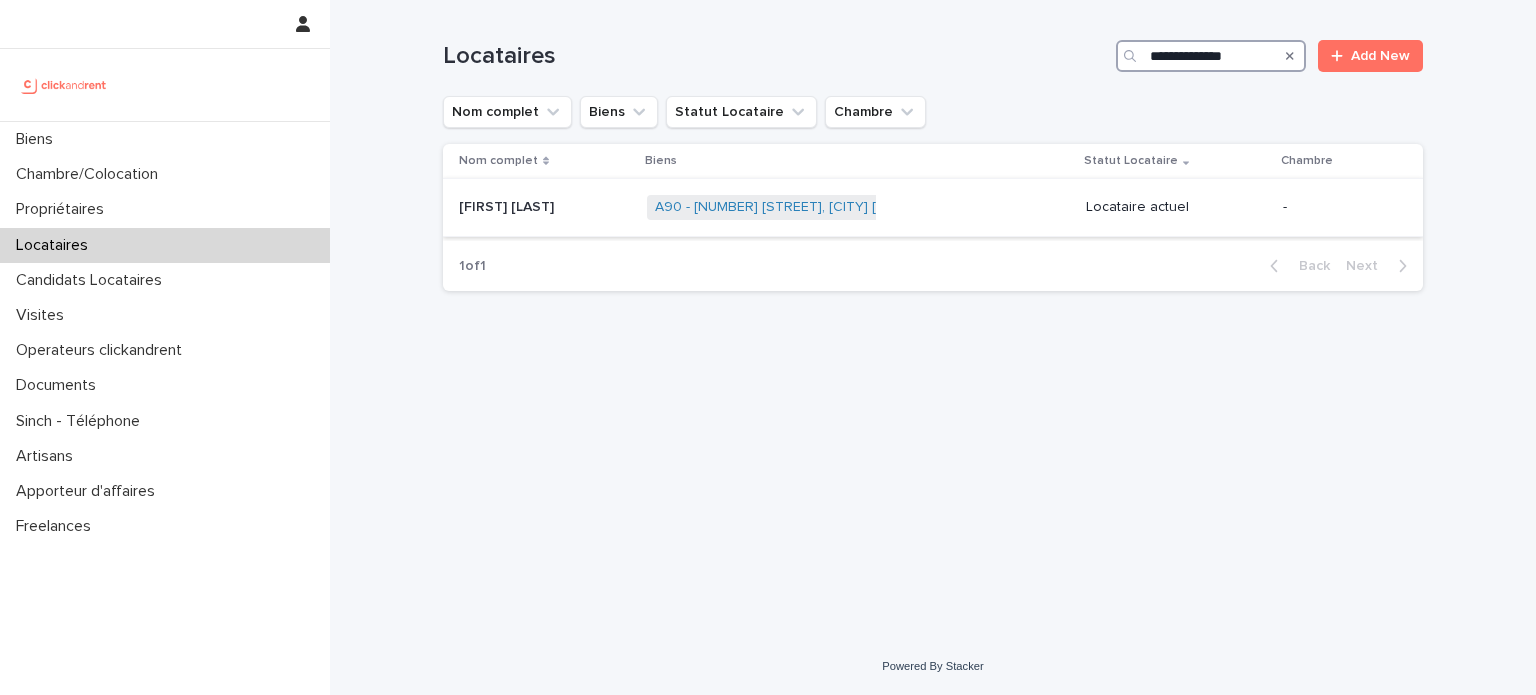 type on "**********" 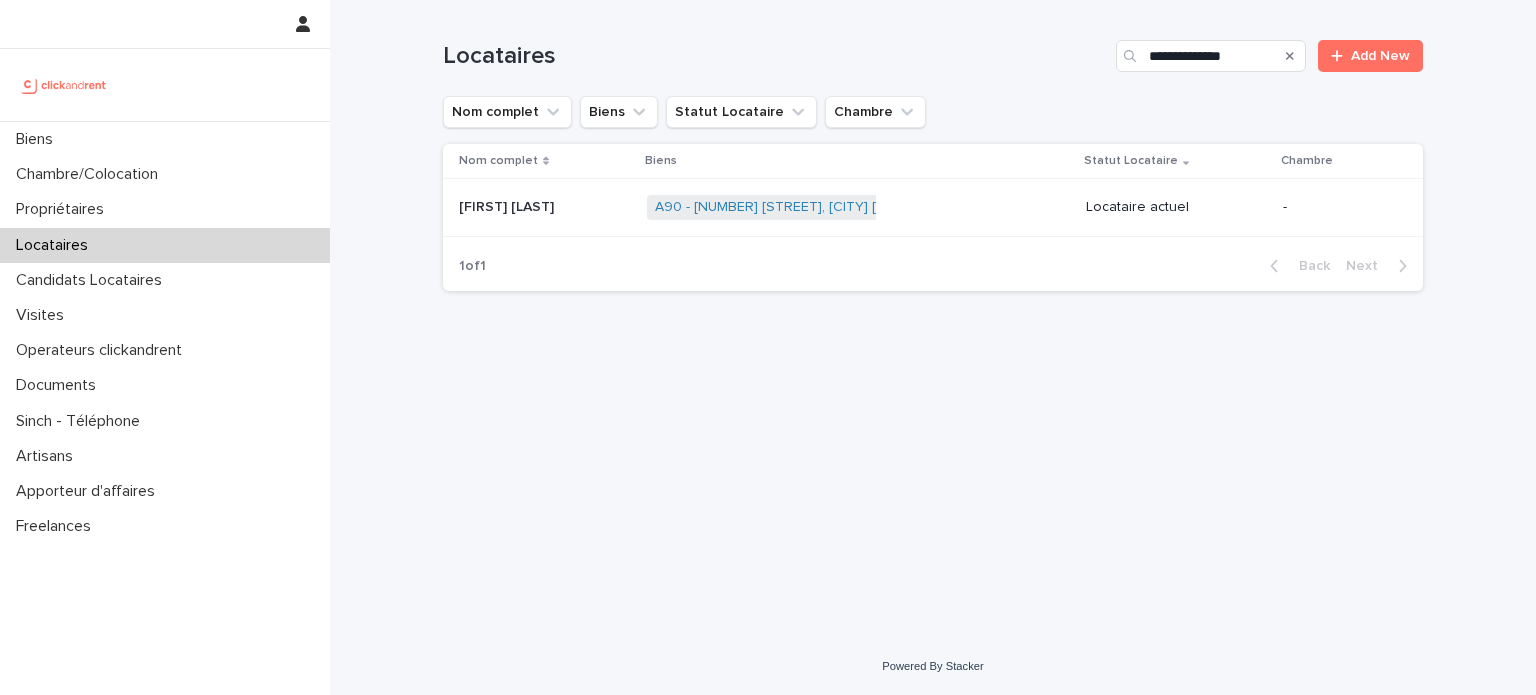 click on "A90 - [NUMBER] [STREET], [CITY] [POSTAL_CODE]   + [NUMBER]" at bounding box center (858, 208) 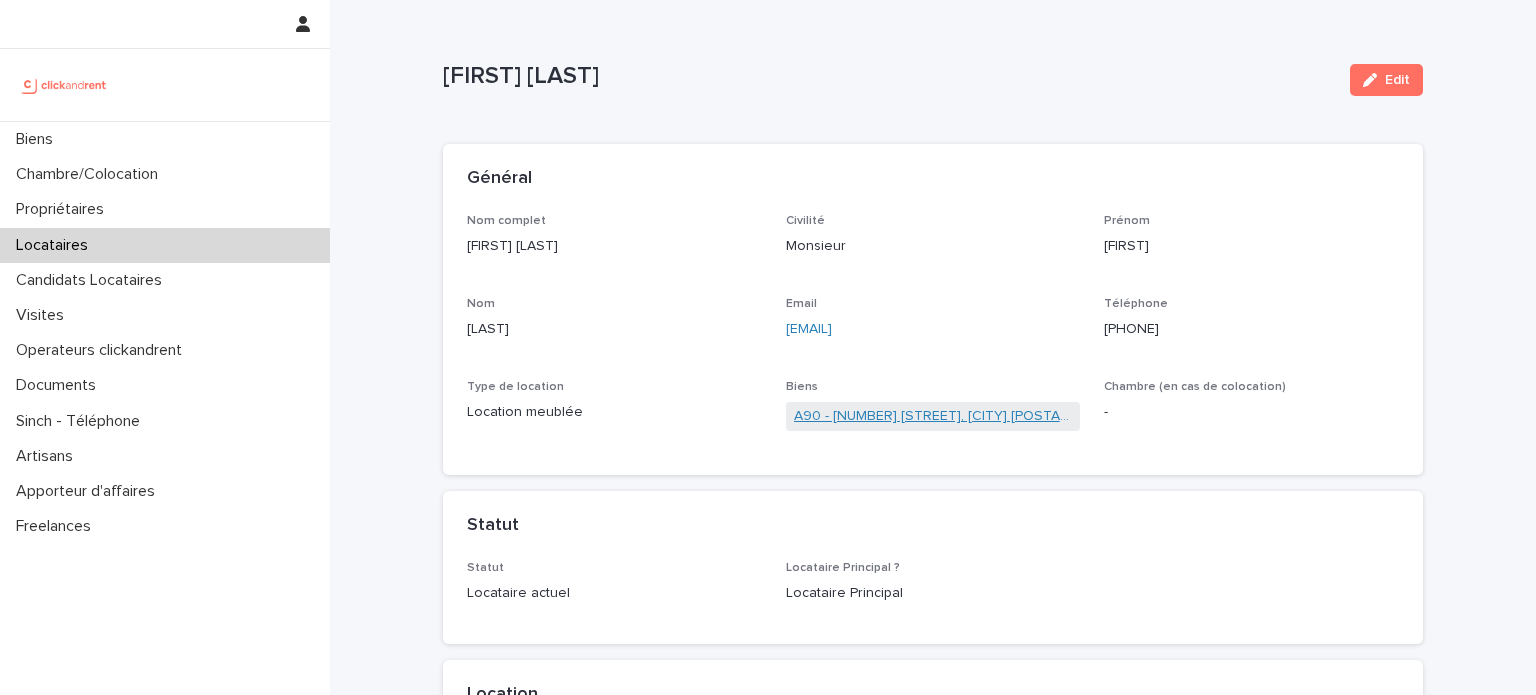 click on "A90 - [NUMBER] [STREET], [CITY] [POSTAL_CODE]" at bounding box center (933, 416) 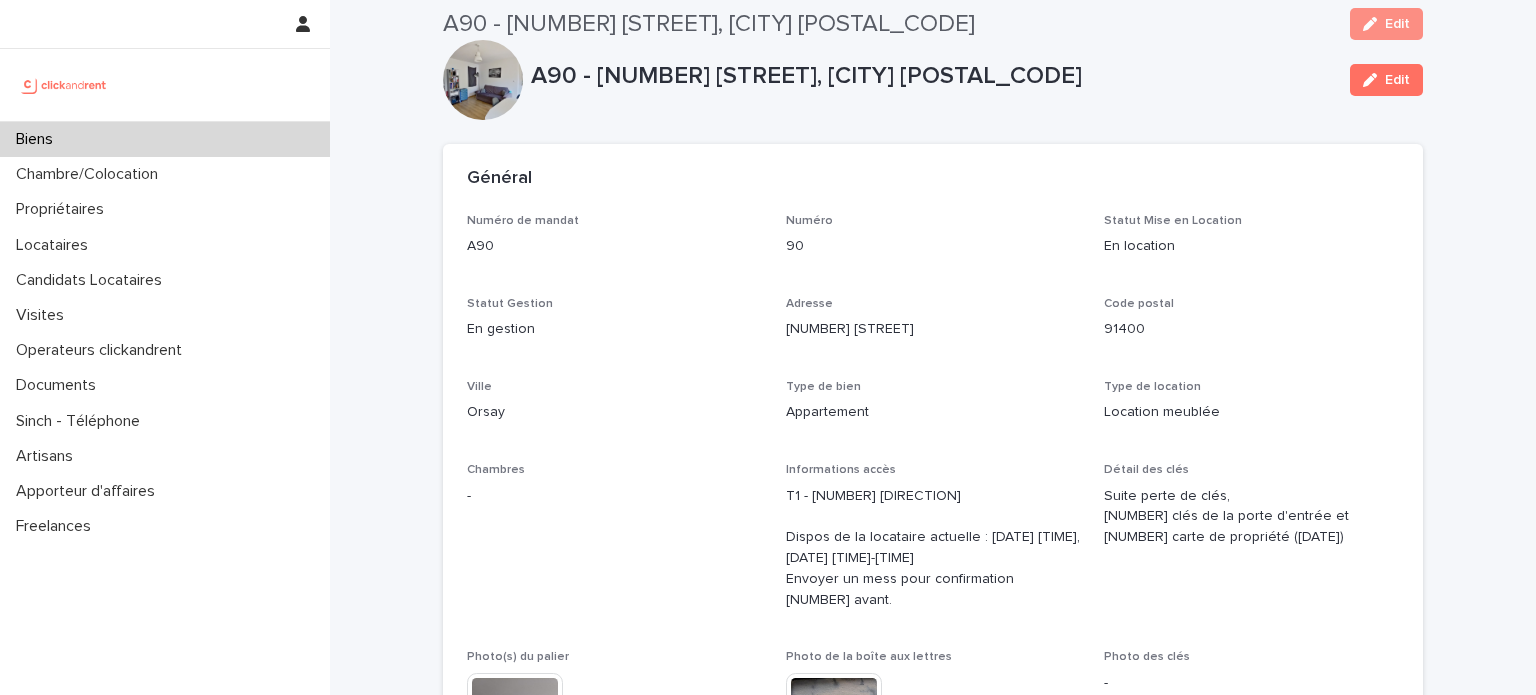 scroll, scrollTop: 498, scrollLeft: 0, axis: vertical 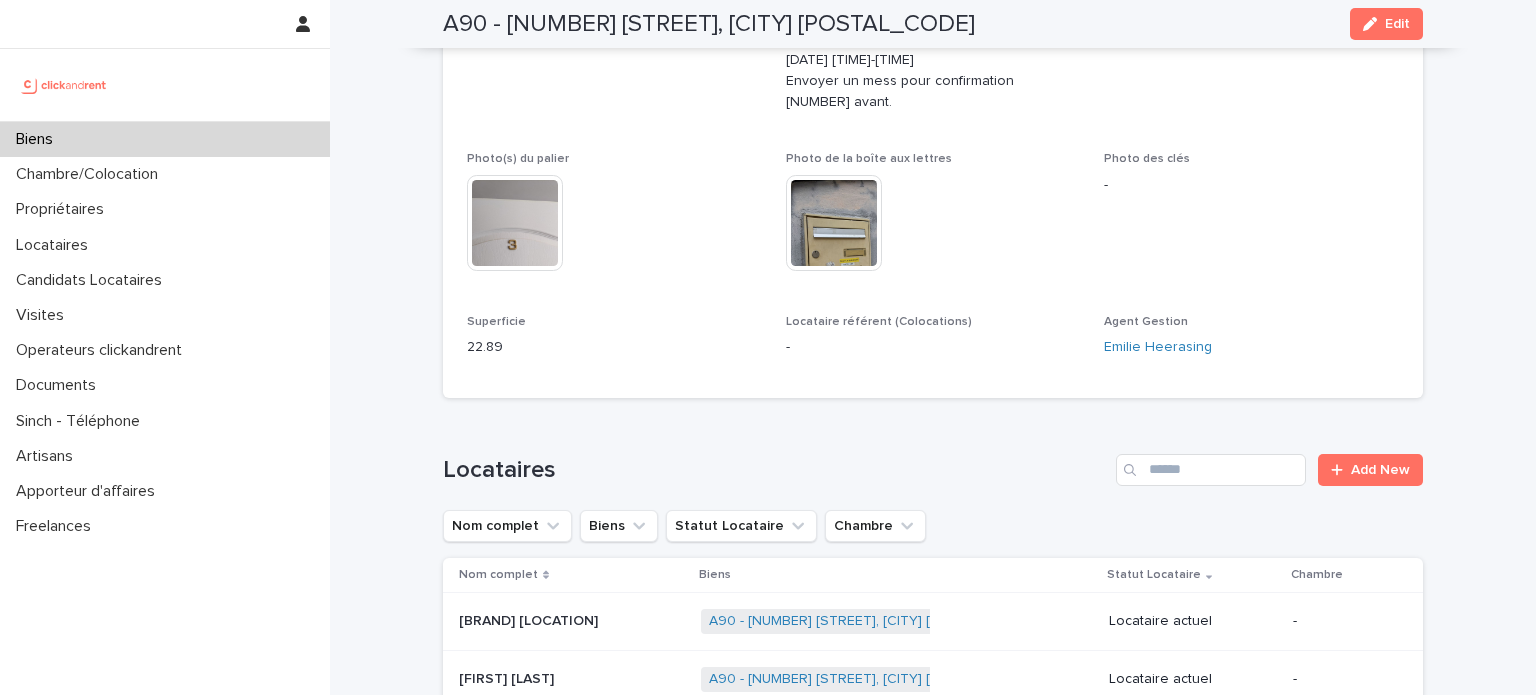 click on "Biens" at bounding box center (165, 139) 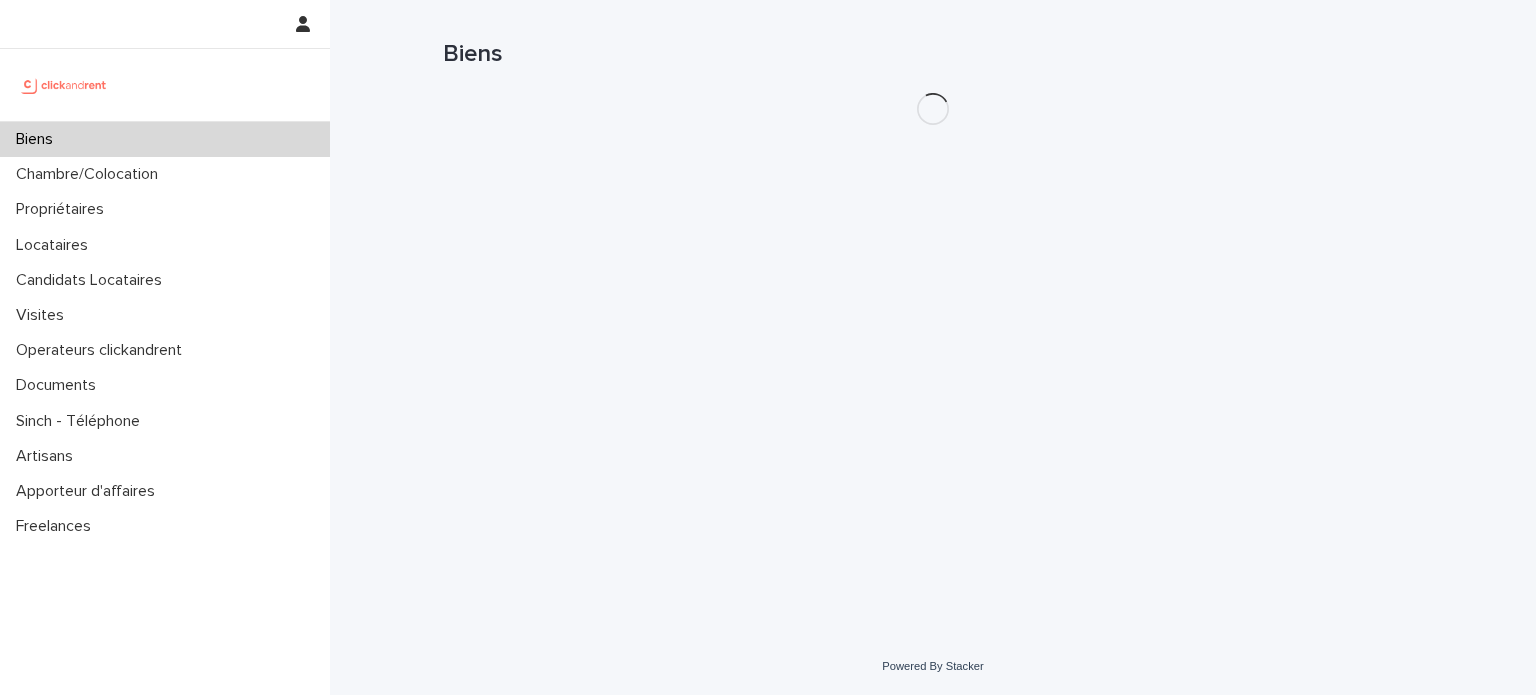 scroll, scrollTop: 0, scrollLeft: 0, axis: both 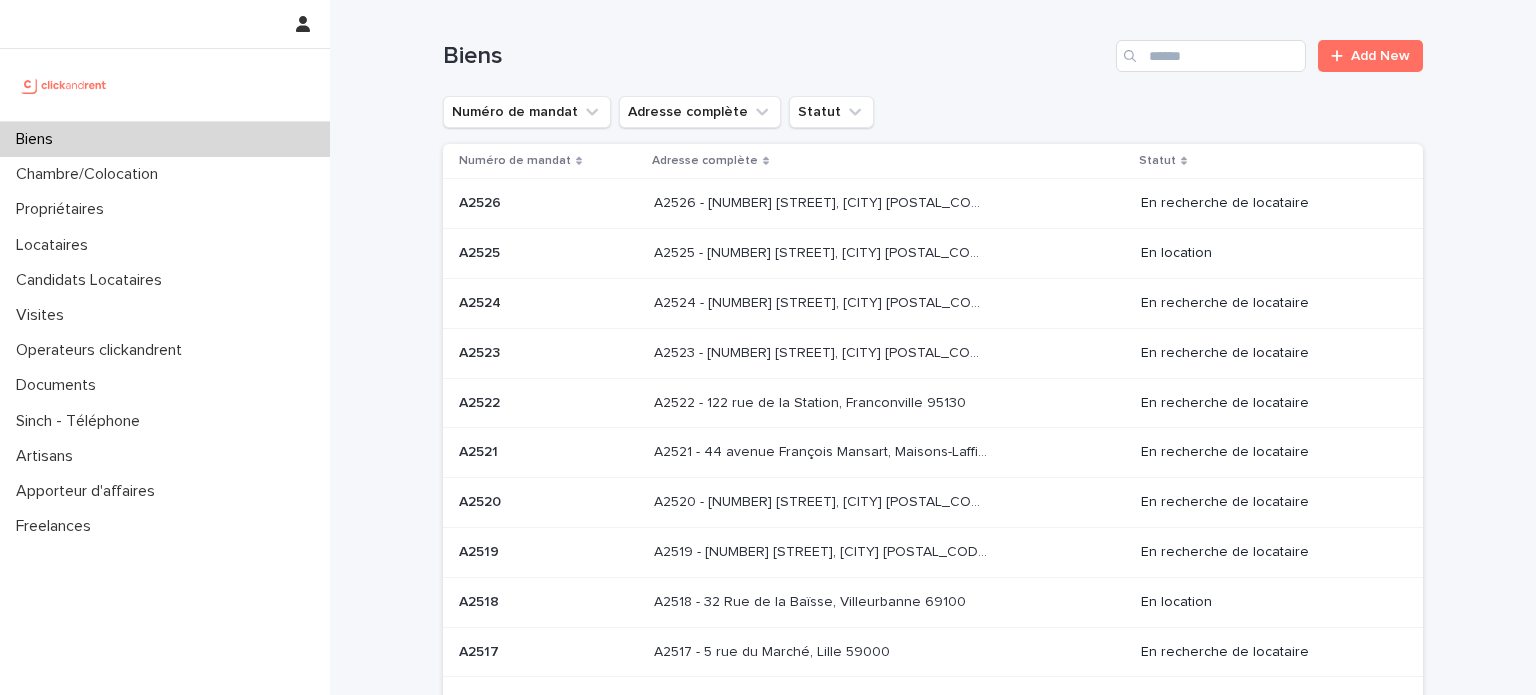 click at bounding box center [1132, 56] 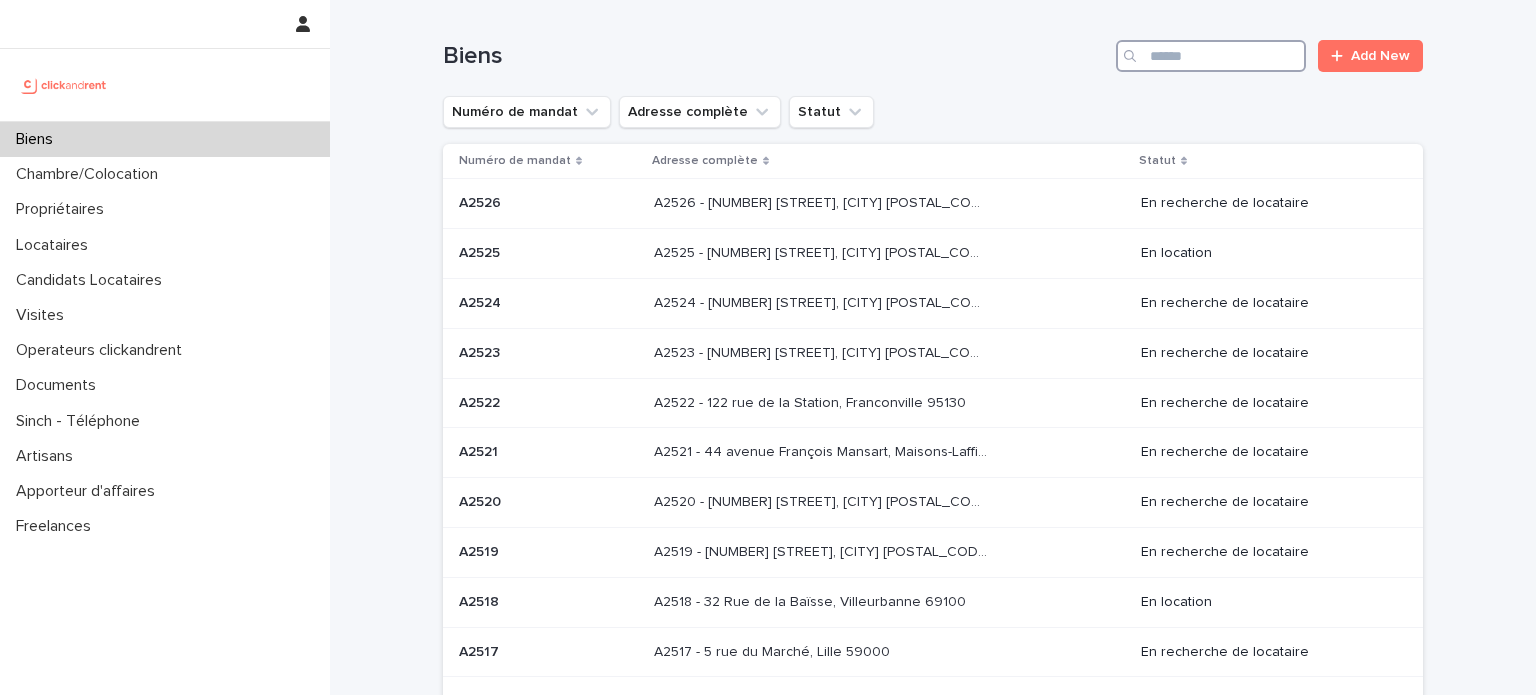 click at bounding box center (1211, 56) 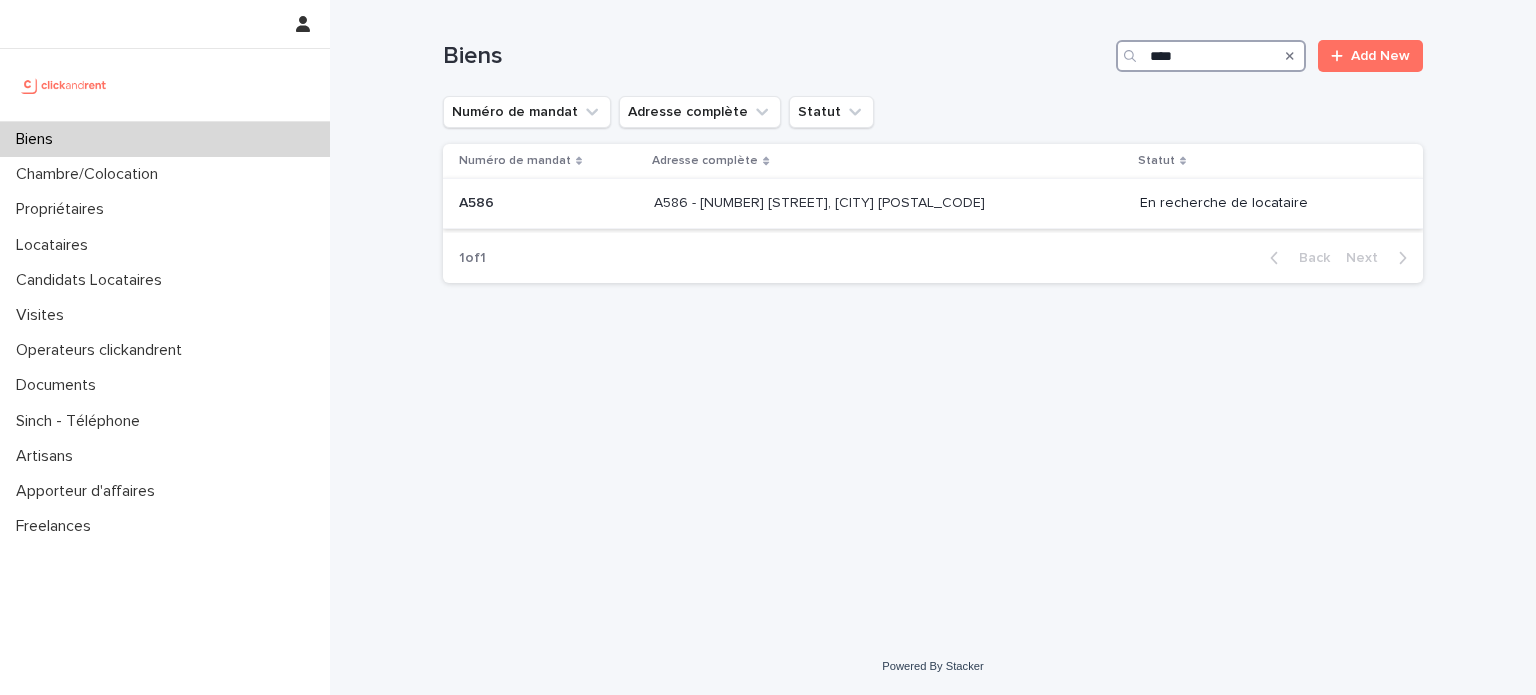 type on "****" 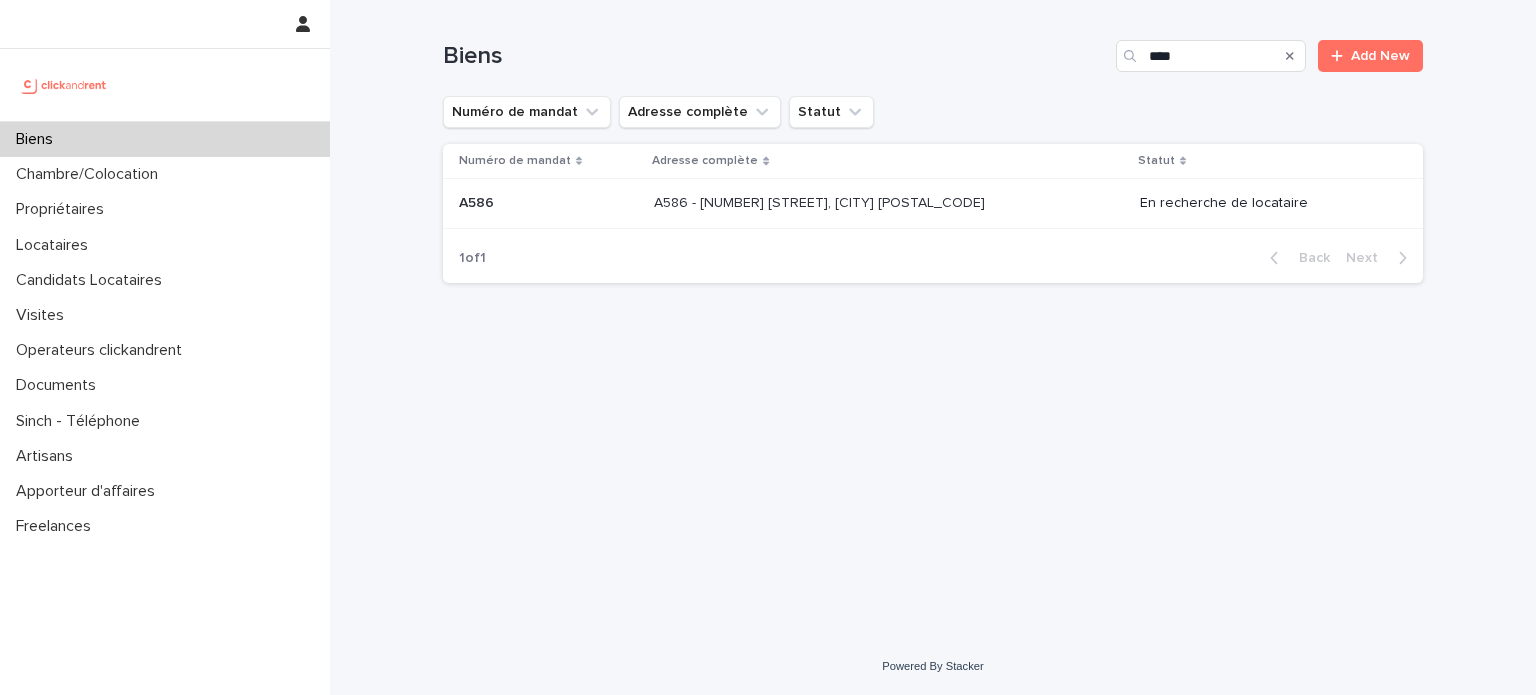 click on "A586 - [NUMBER] [STREET], [CITY] [POSTAL_CODE]" at bounding box center (821, 201) 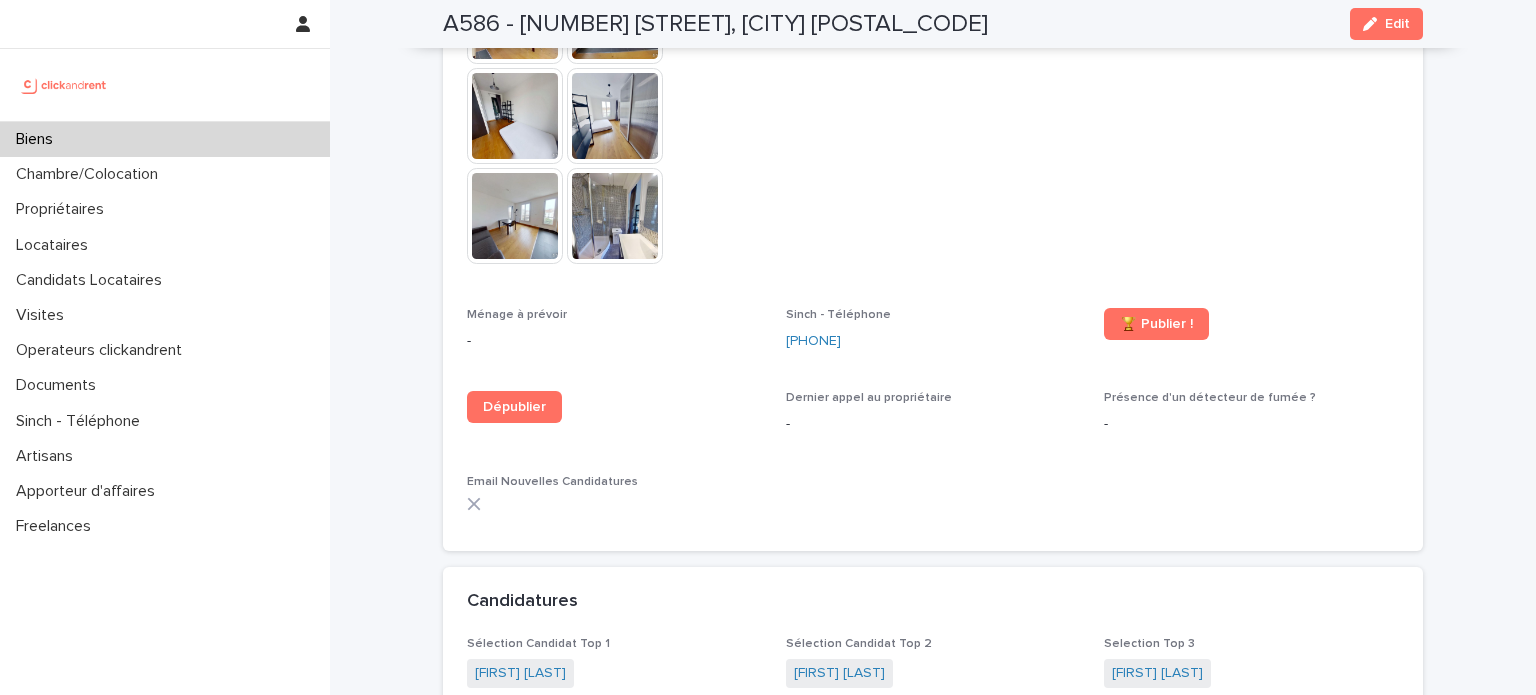 scroll, scrollTop: 5668, scrollLeft: 0, axis: vertical 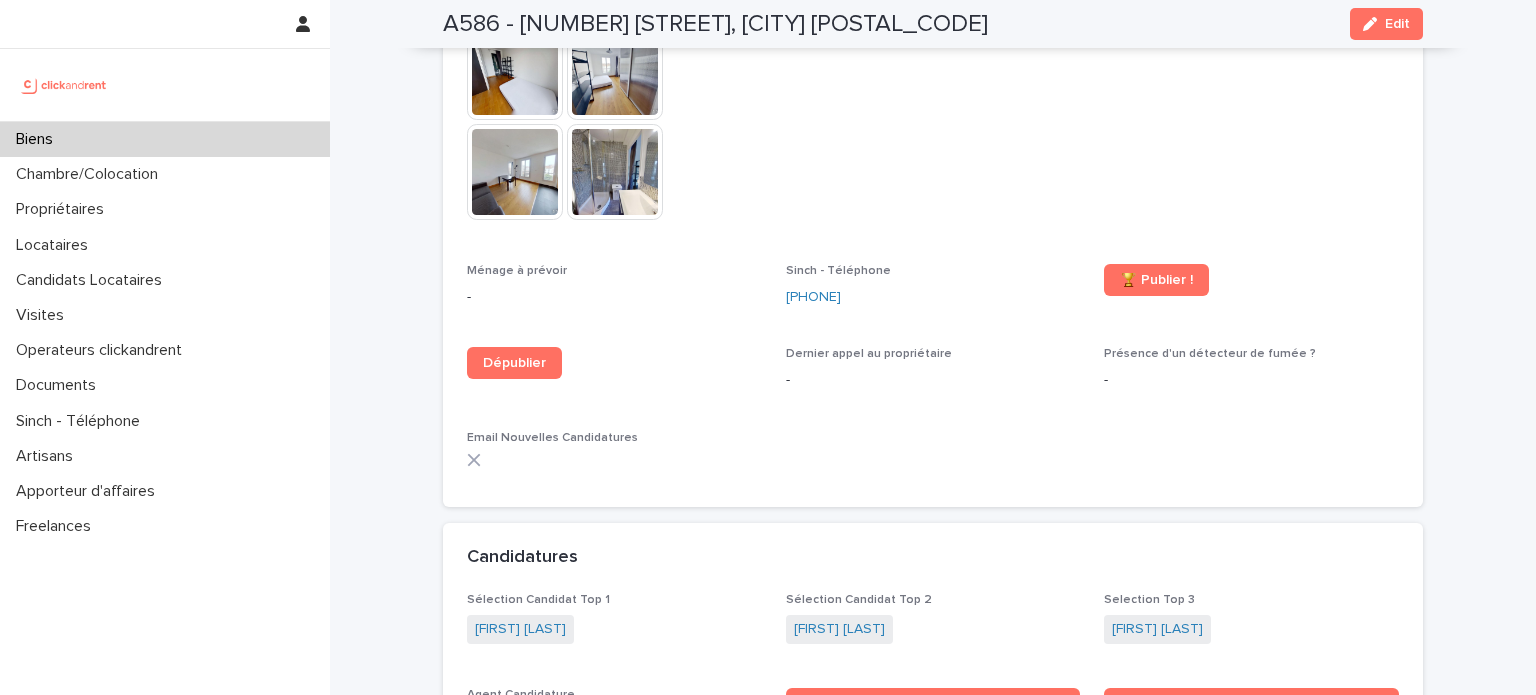 click on "Biens" at bounding box center (165, 139) 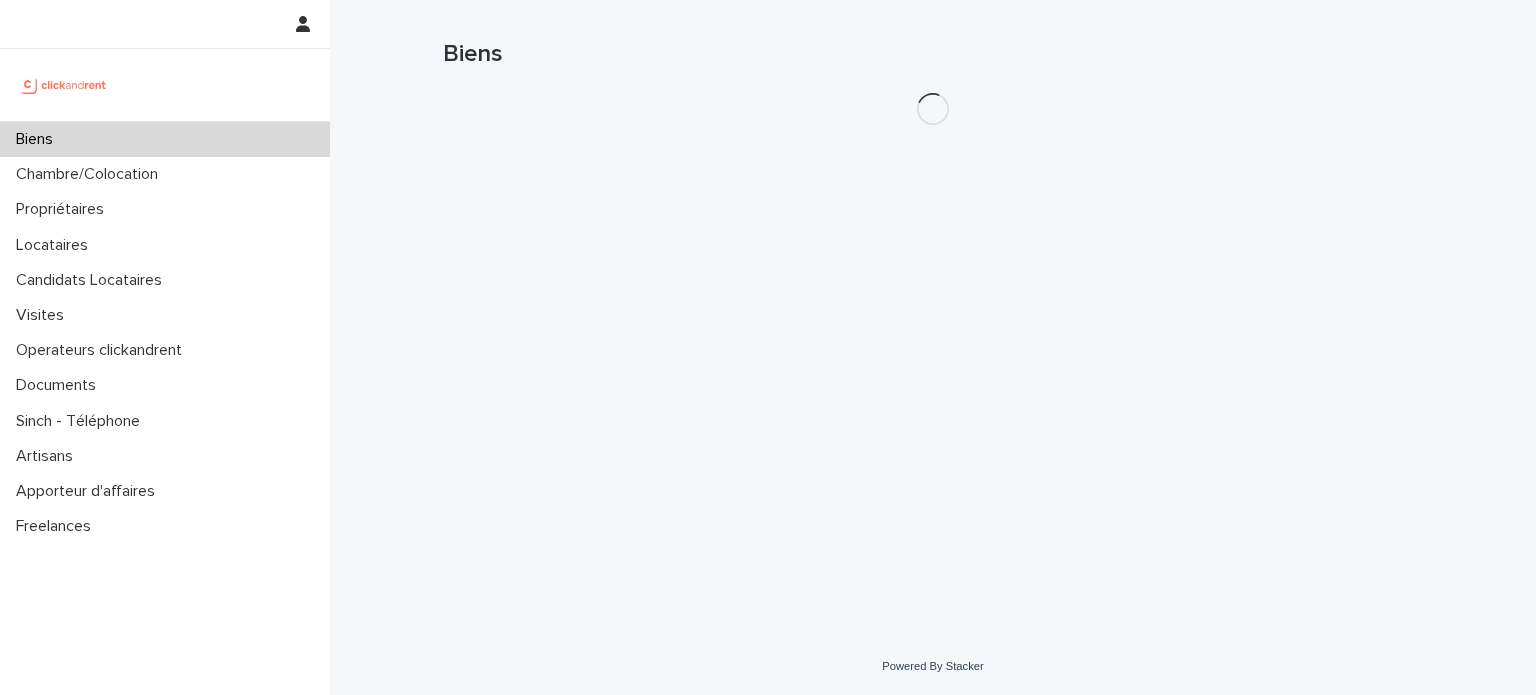 scroll, scrollTop: 0, scrollLeft: 0, axis: both 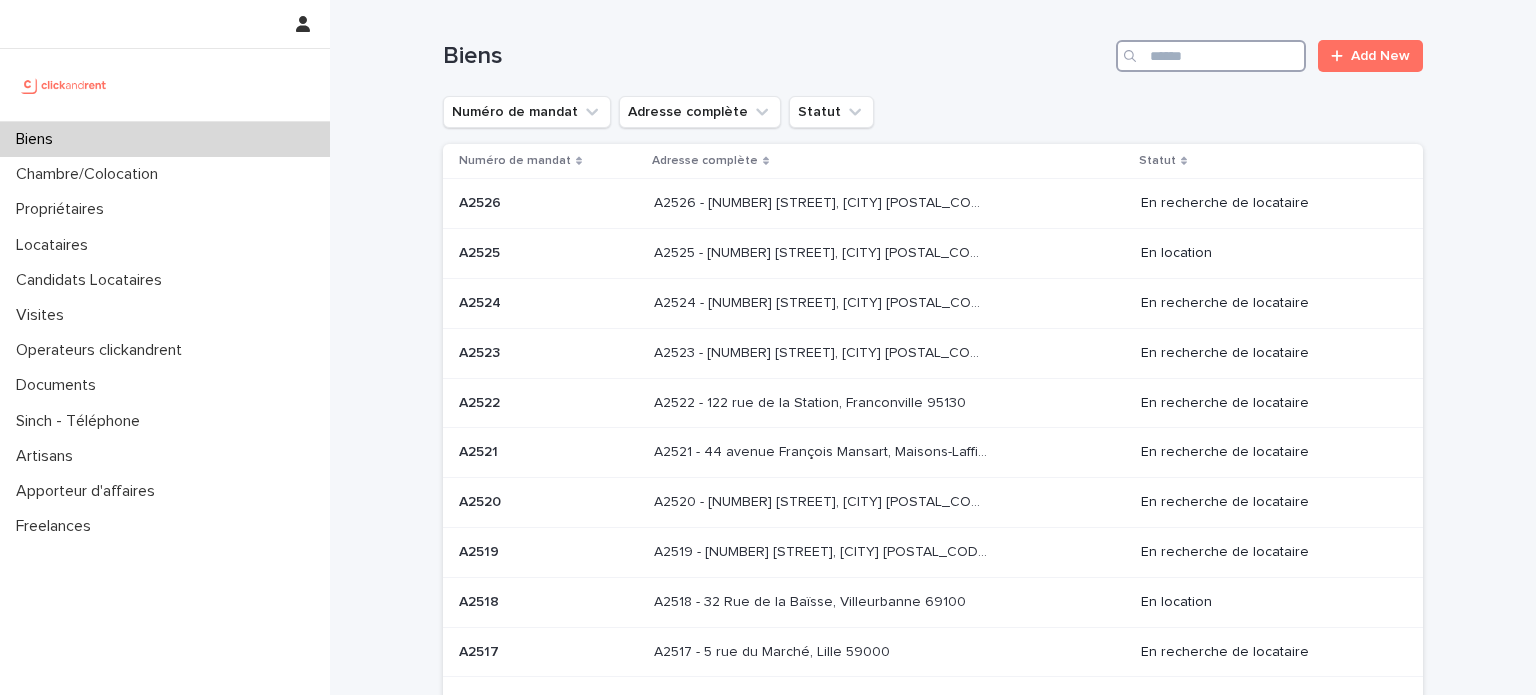 click at bounding box center (1211, 56) 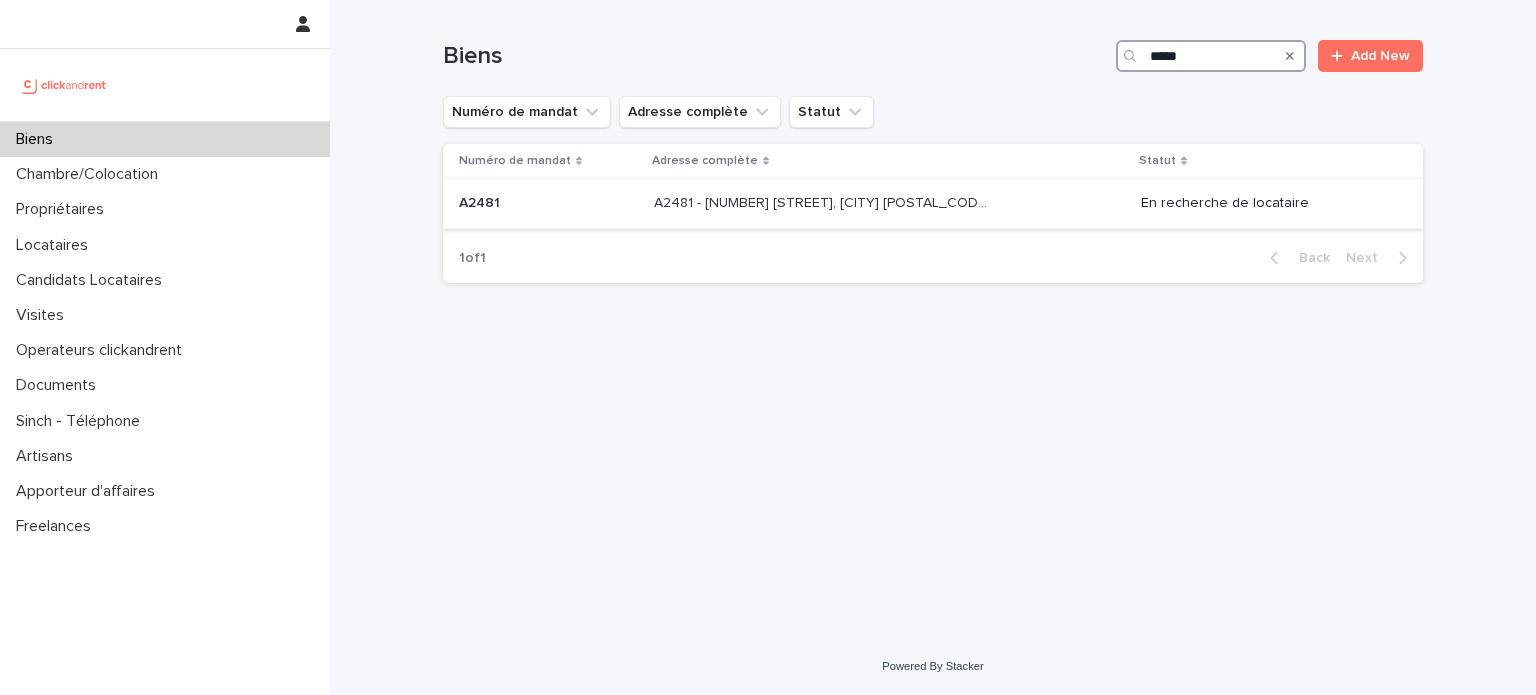 type on "*****" 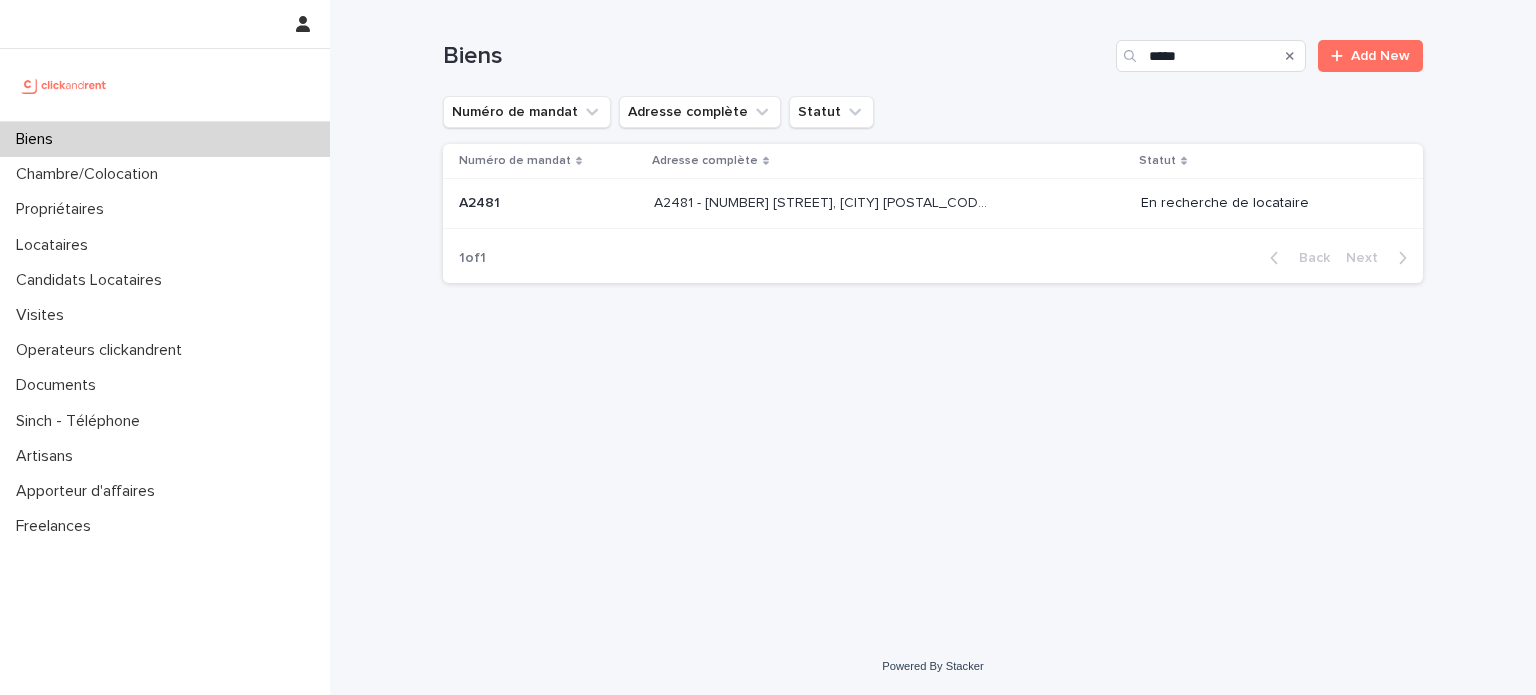 click at bounding box center [820, 203] 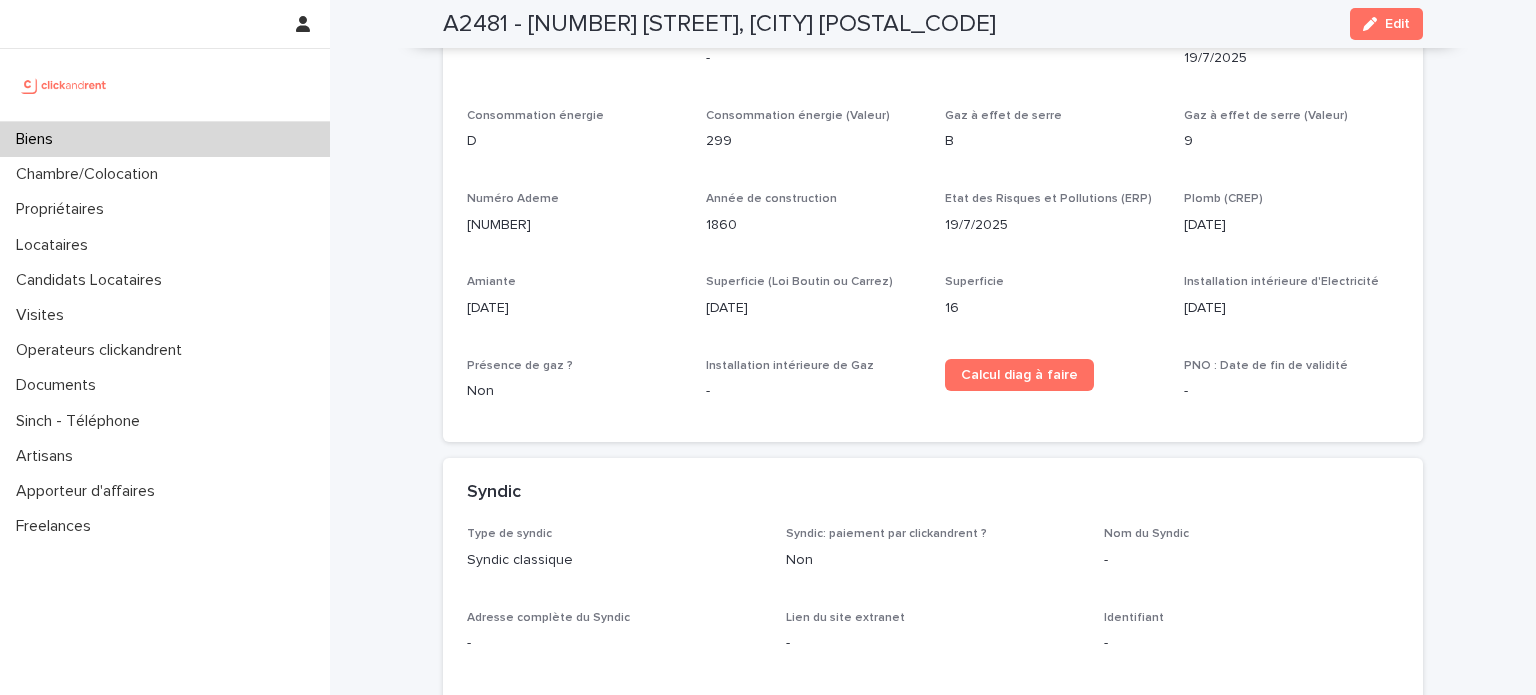 scroll, scrollTop: 6510, scrollLeft: 0, axis: vertical 